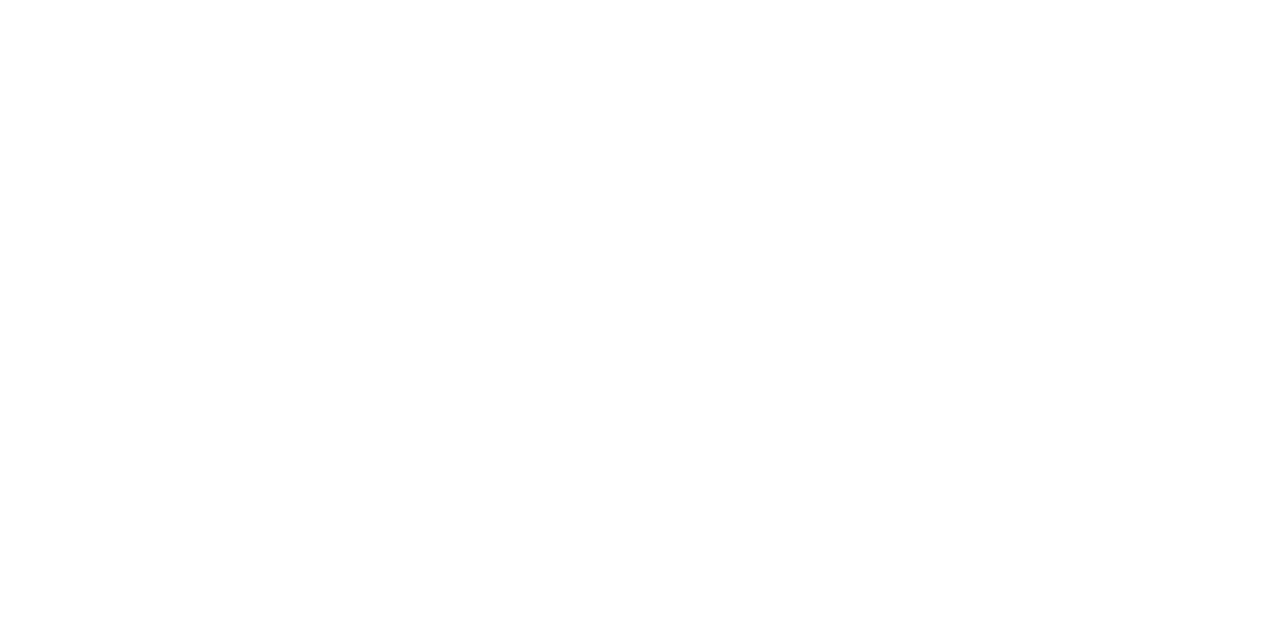 scroll, scrollTop: 0, scrollLeft: 0, axis: both 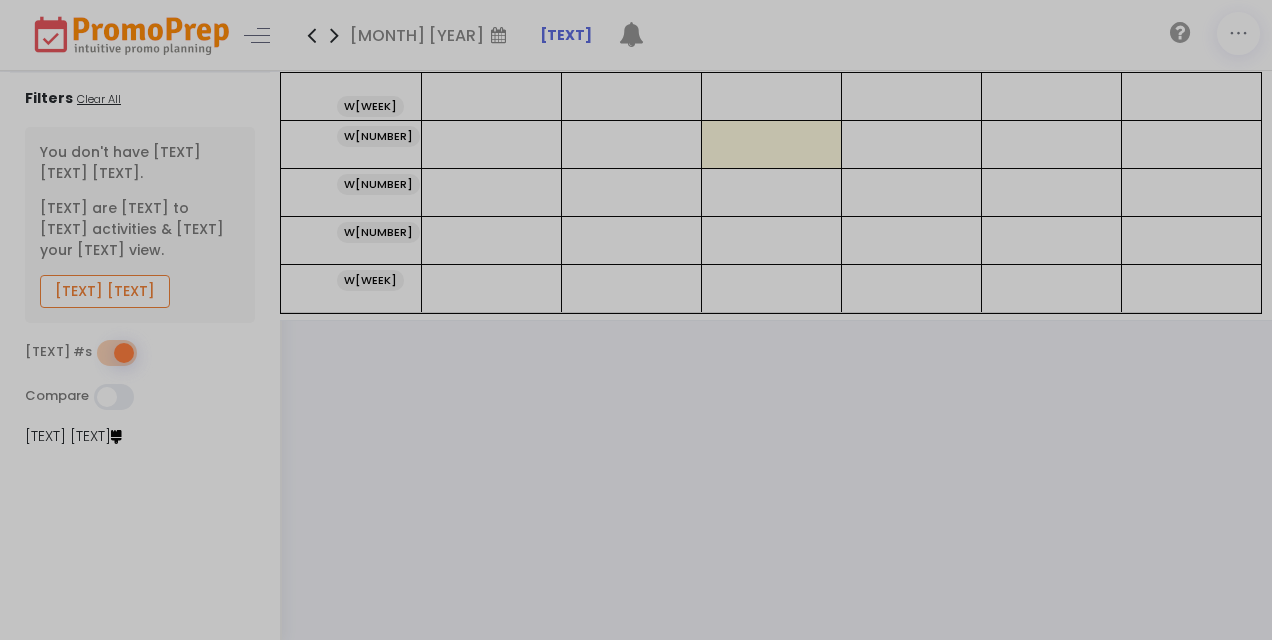 click at bounding box center (636, 320) 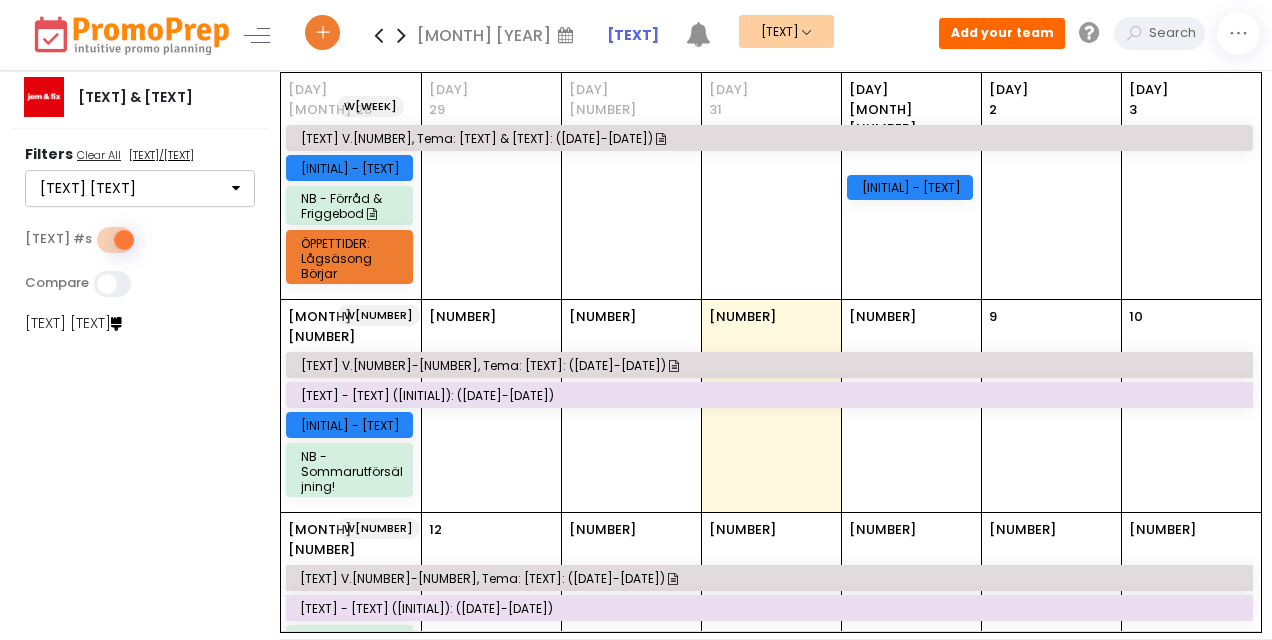 click on "Month  Week Month Quarter Year List" at bounding box center (800, 31) 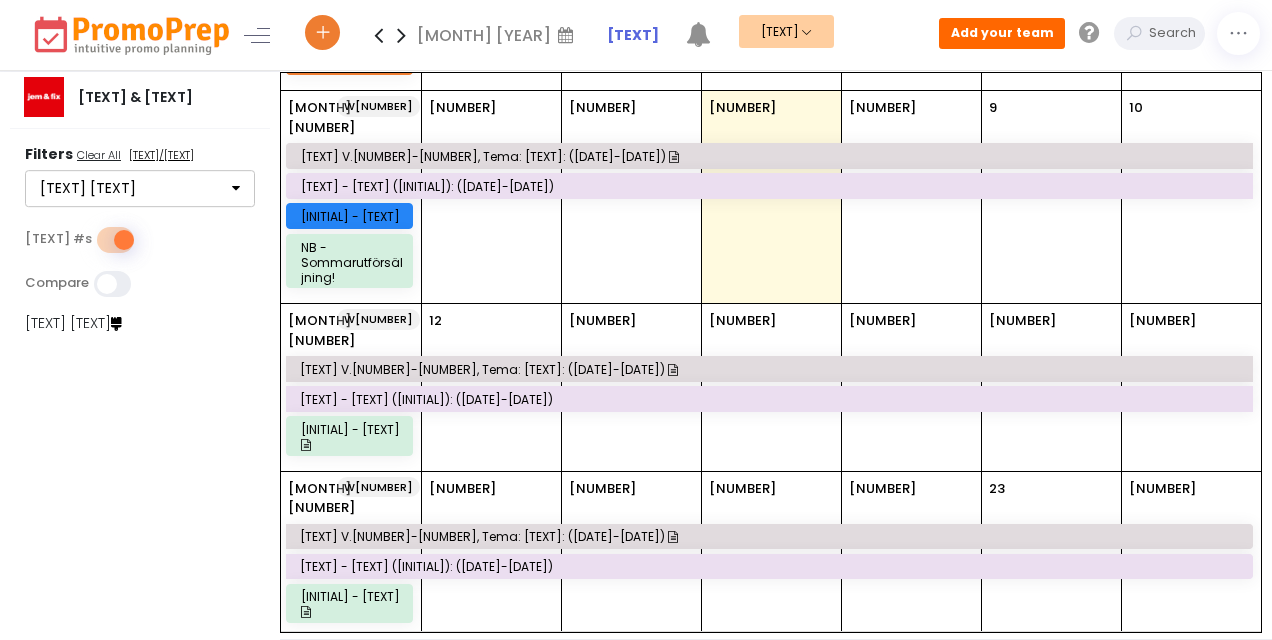 scroll, scrollTop: 210, scrollLeft: 0, axis: vertical 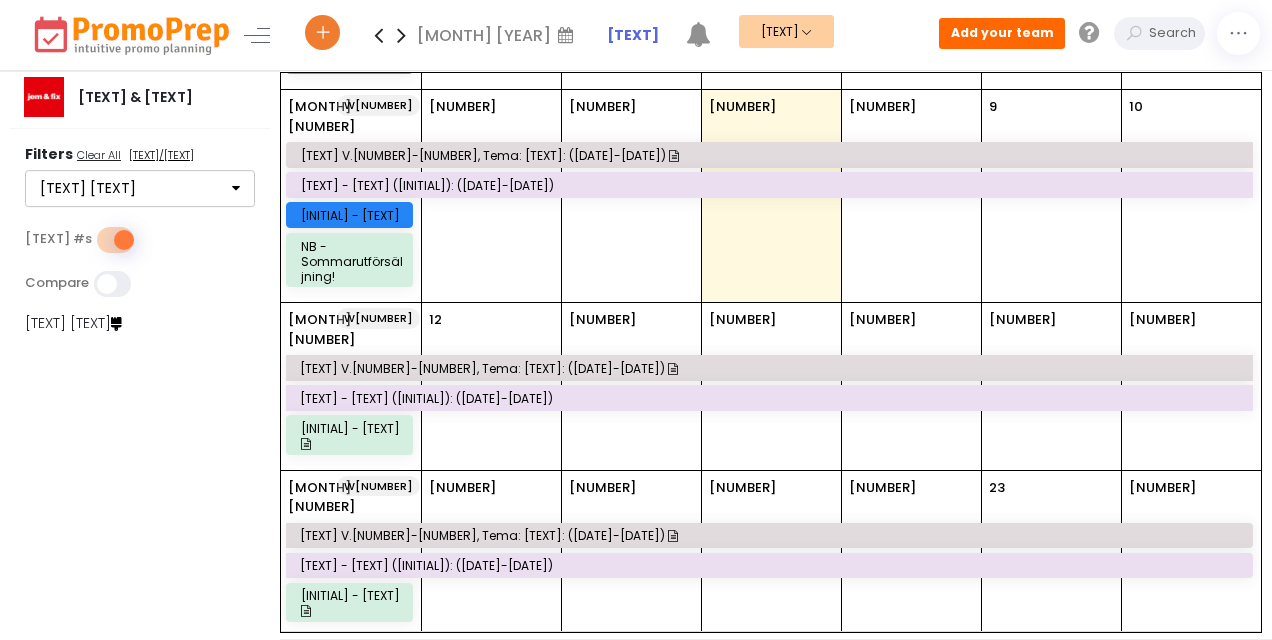 click on "[TEXT] & [TEXT]  [TEXT] [TEXT]  [TEXT] [TEXT]  [TEXT] Select All Clear All Collection ads 3-2-1-Fixa! [BRAND] ([INITIAL]) [BRAND] [BRAND] ([INITIAL]) [TEXT] ([INITIAL]) [BRAND] ([INITIAL]) [TEXT] ([INITIAL]) [TEXT] [TEXT] ([INITIAL]) [TEXT] [TEXT] ([INITIAL]) [TEXT] Cancel  [TEXT]   Apply   [TEXT] #s   [TEXT]  [TEXT] [TEXT]" at bounding box center [141, 356] 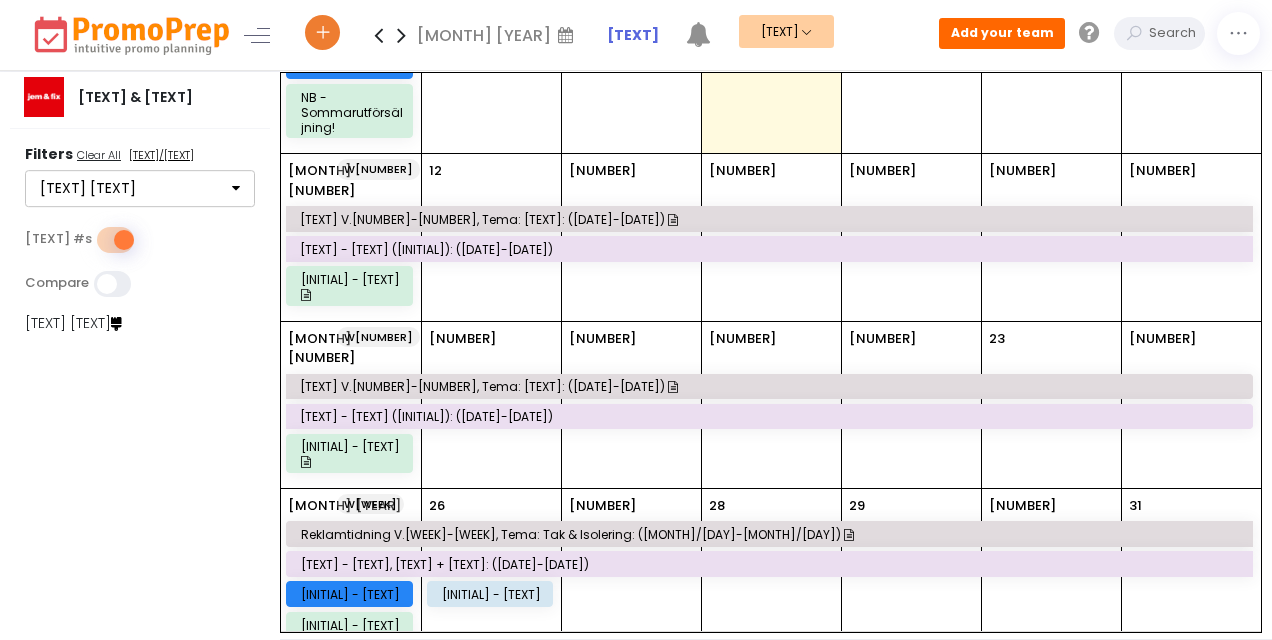 drag, startPoint x: 414, startPoint y: 31, endPoint x: 402, endPoint y: 32, distance: 12.0415945 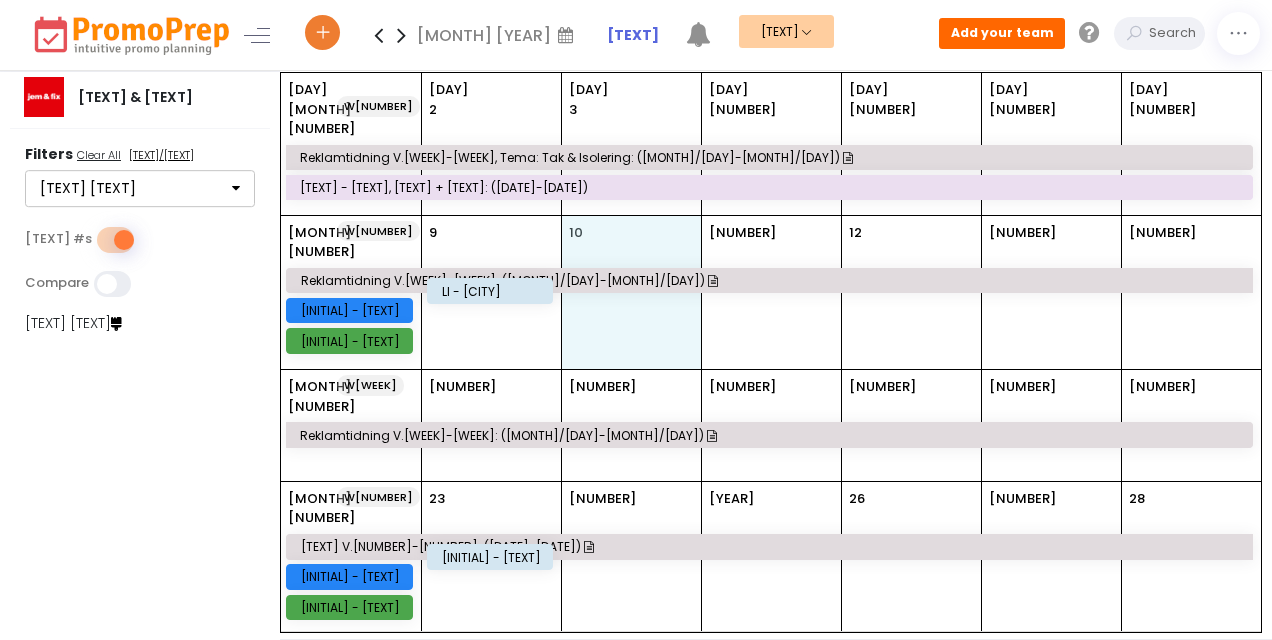 click on "10" at bounding box center [631, 293] 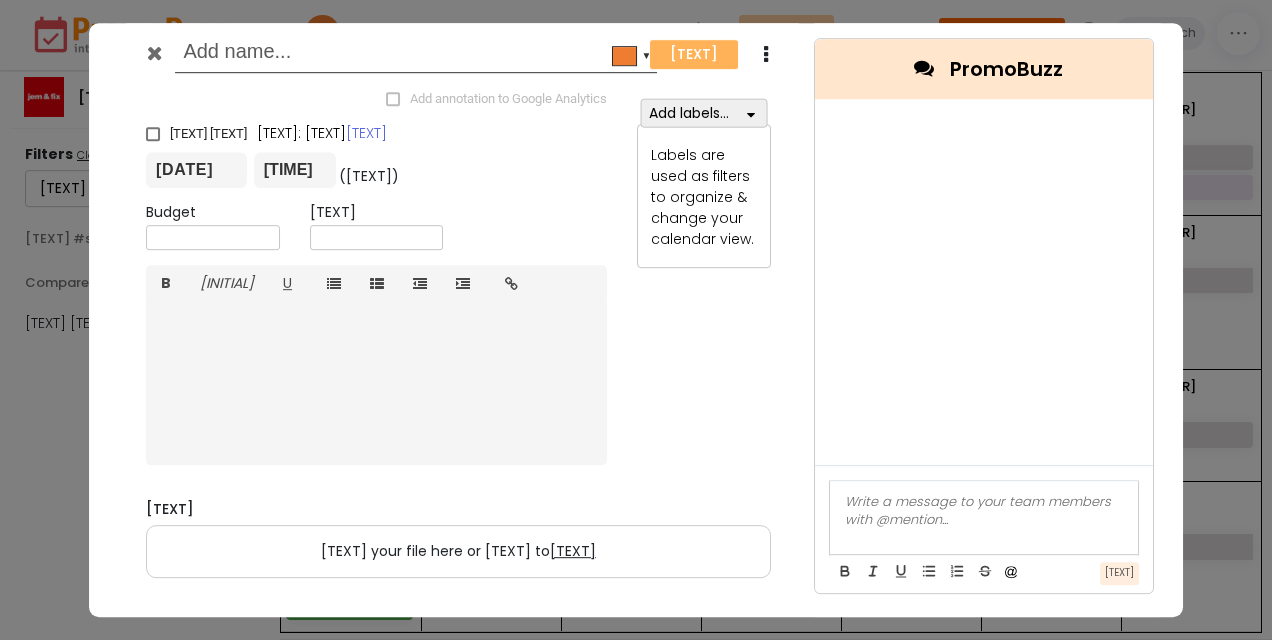 click at bounding box center [154, 58] 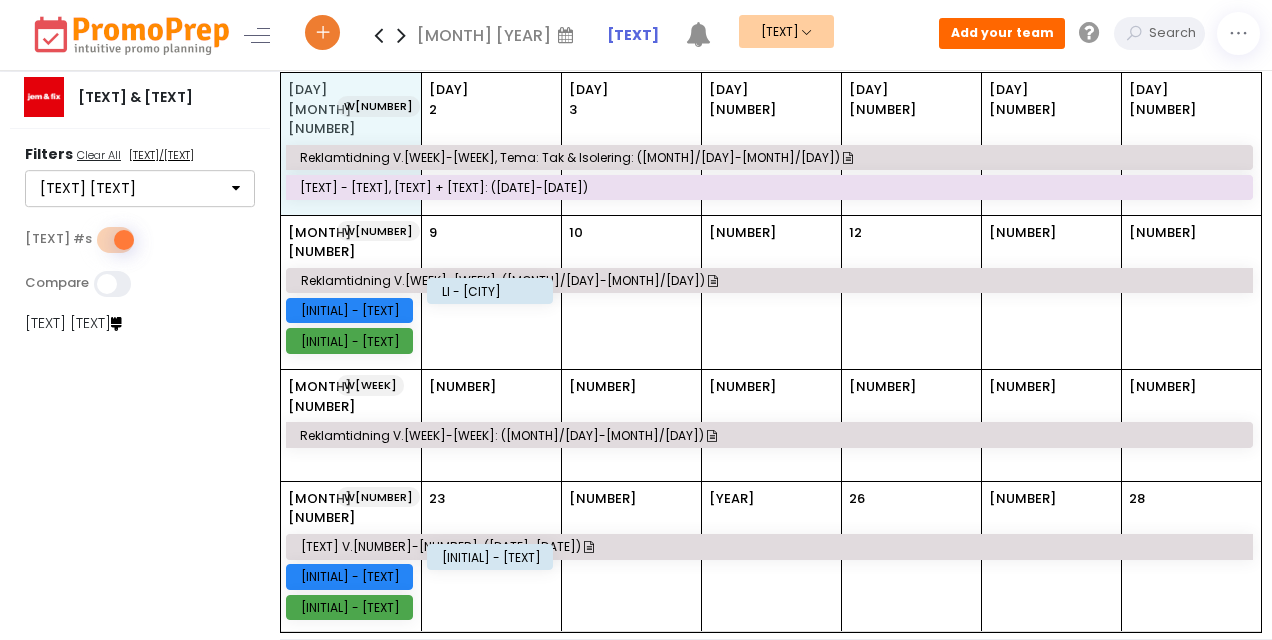 click on "W[NUMBER] [DAY] [DATE] [TEXT] v.[NUMBER]-[NUMBER], Tema: [TEXT] & [TEXT]: ([DATE]-[DATE])   [TEXT] - [TEXT], [TEXT] + [TEXT]: ([DATE]-[DATE])" at bounding box center (351, 144) 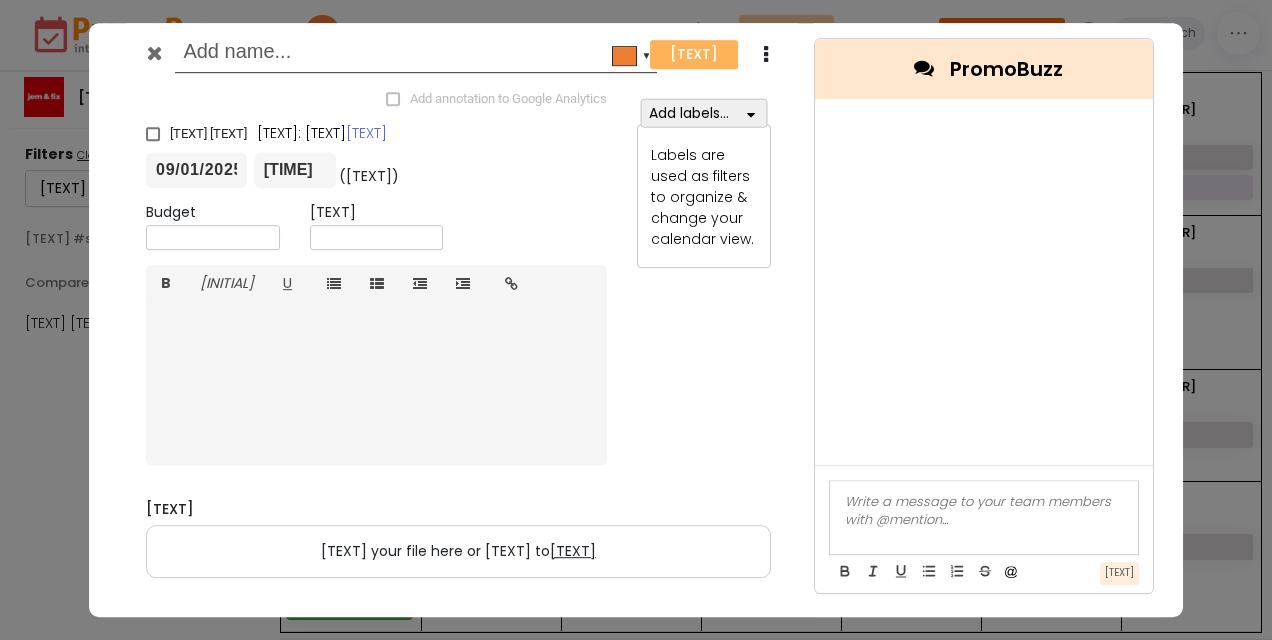 click at bounding box center [412, 54] 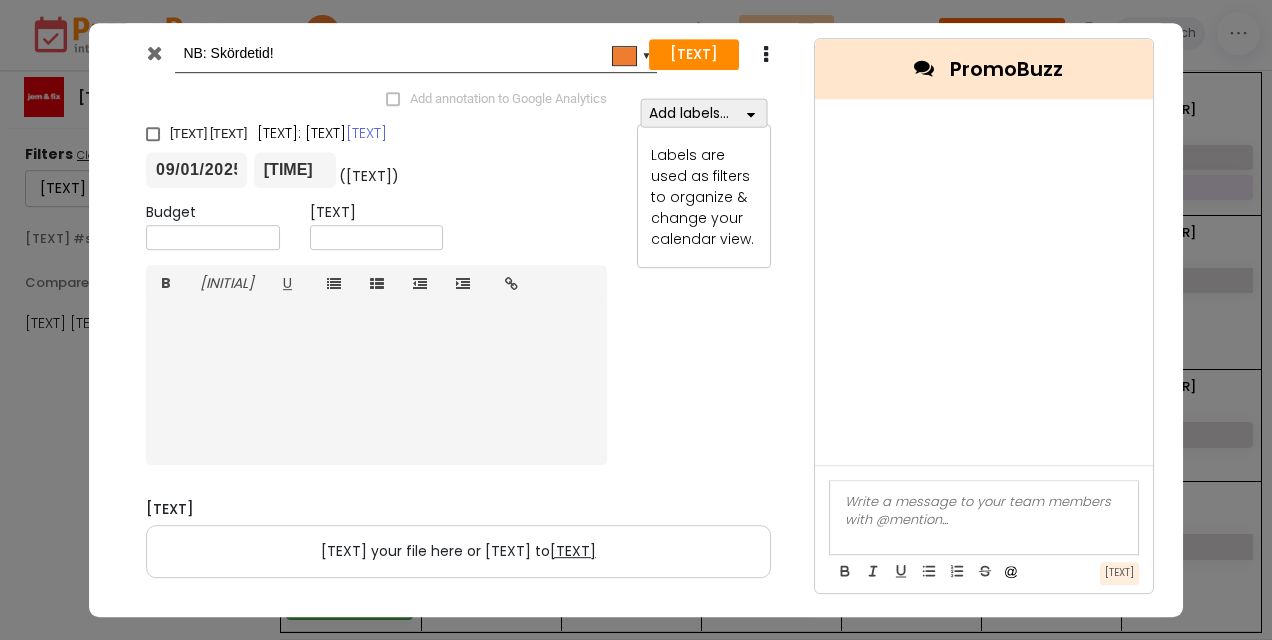 type on "NB: Skördetid!" 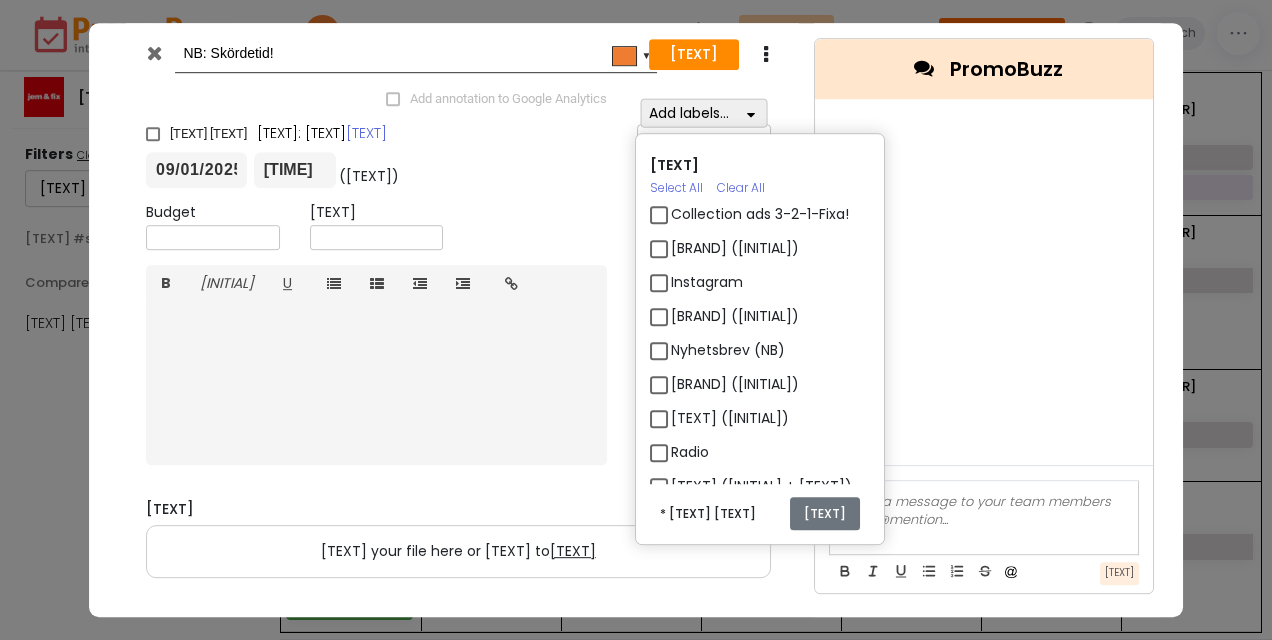click on "Nyhetsbrev (NB)" at bounding box center (728, 350) 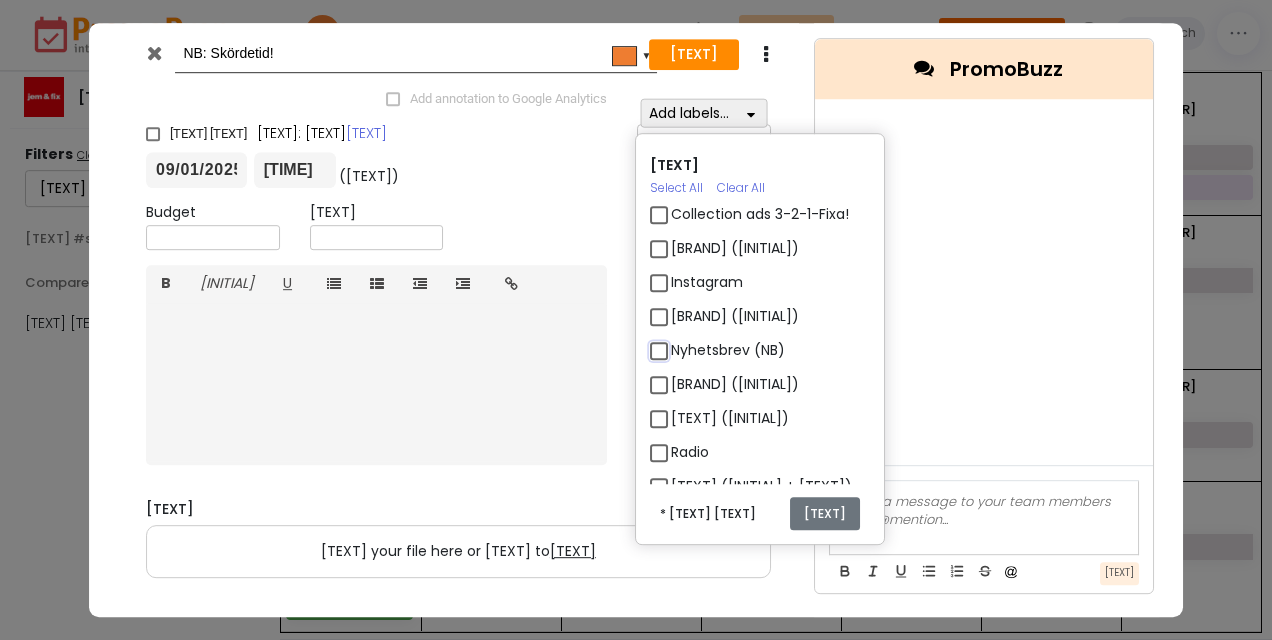 click on "Nyhetsbrev (NB)" at bounding box center [677, 342] 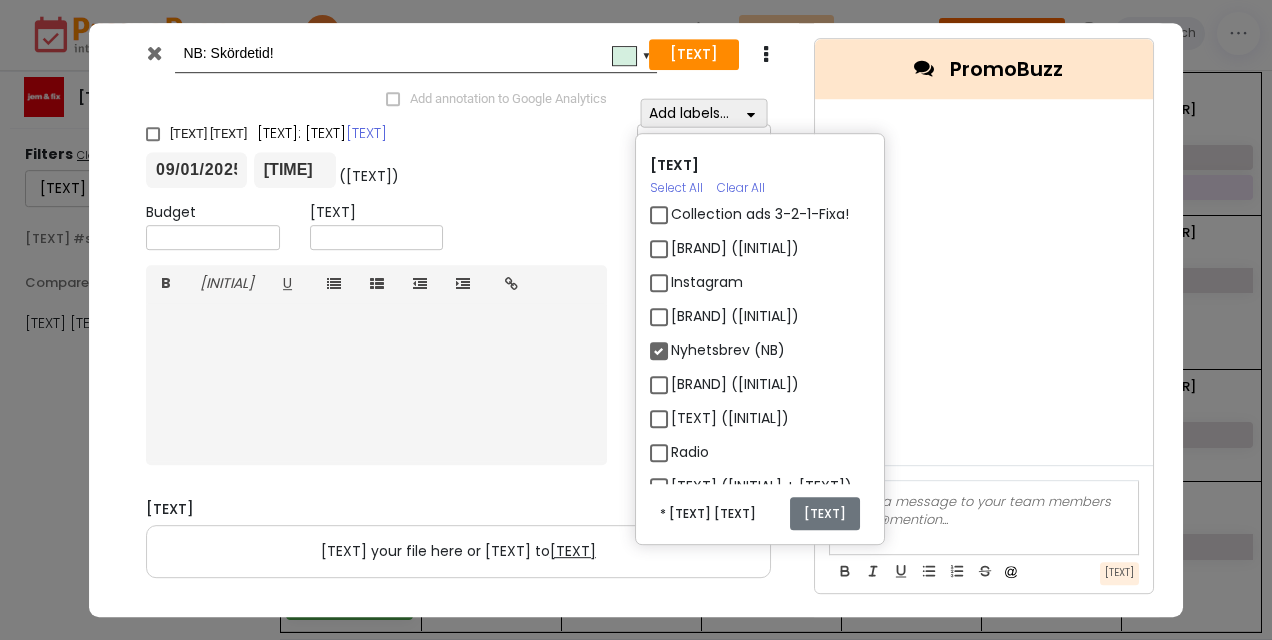 click on "[MONTH]/[DAY]/[YEAR] [TIME] (CEST) [MONTH]/[DAY]/[YEAR] [TIME] (CEST)" at bounding box center [376, 170] 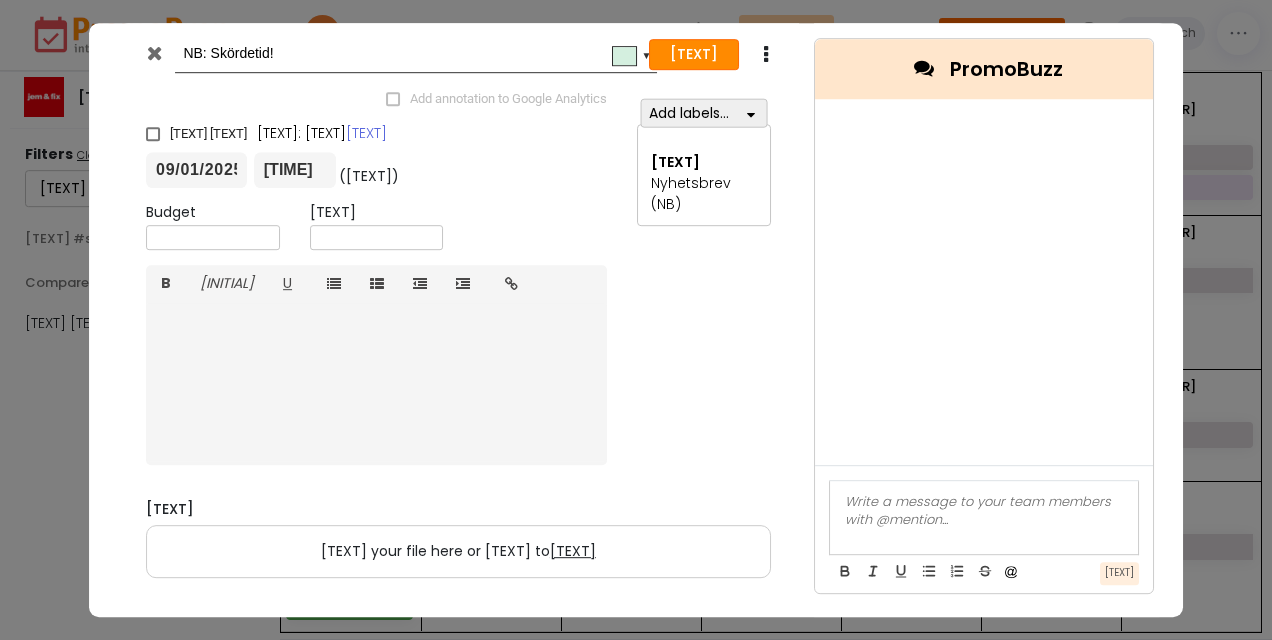 click on "[TEXT]" at bounding box center [694, 55] 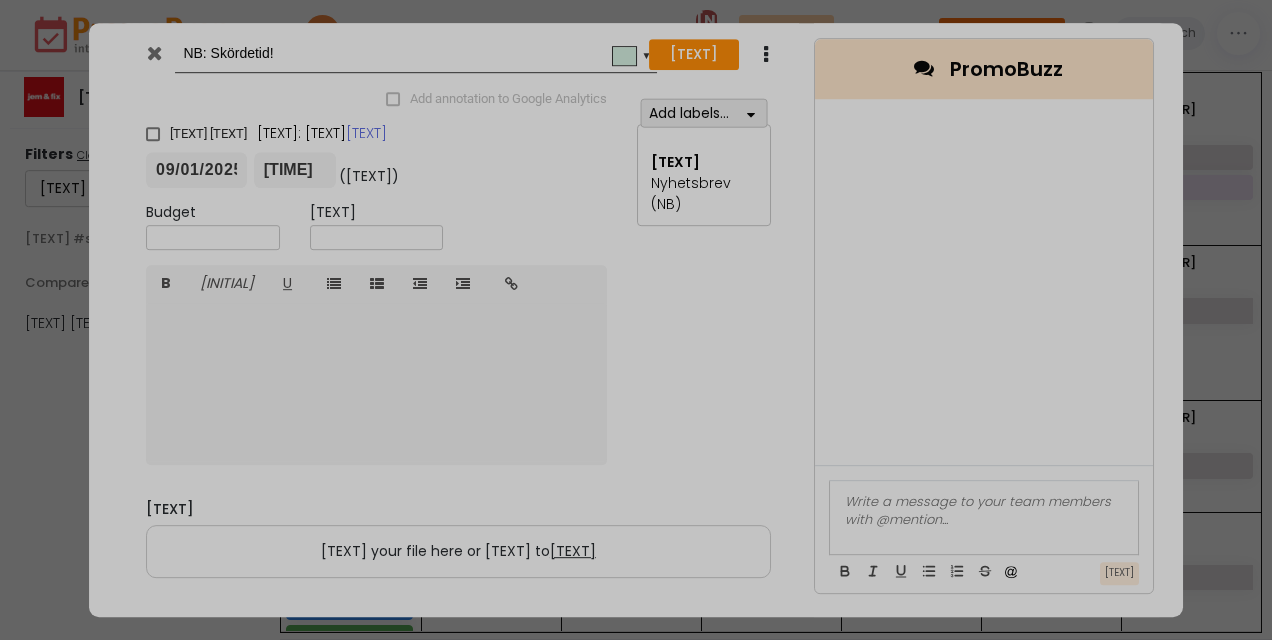checkbox on "true" 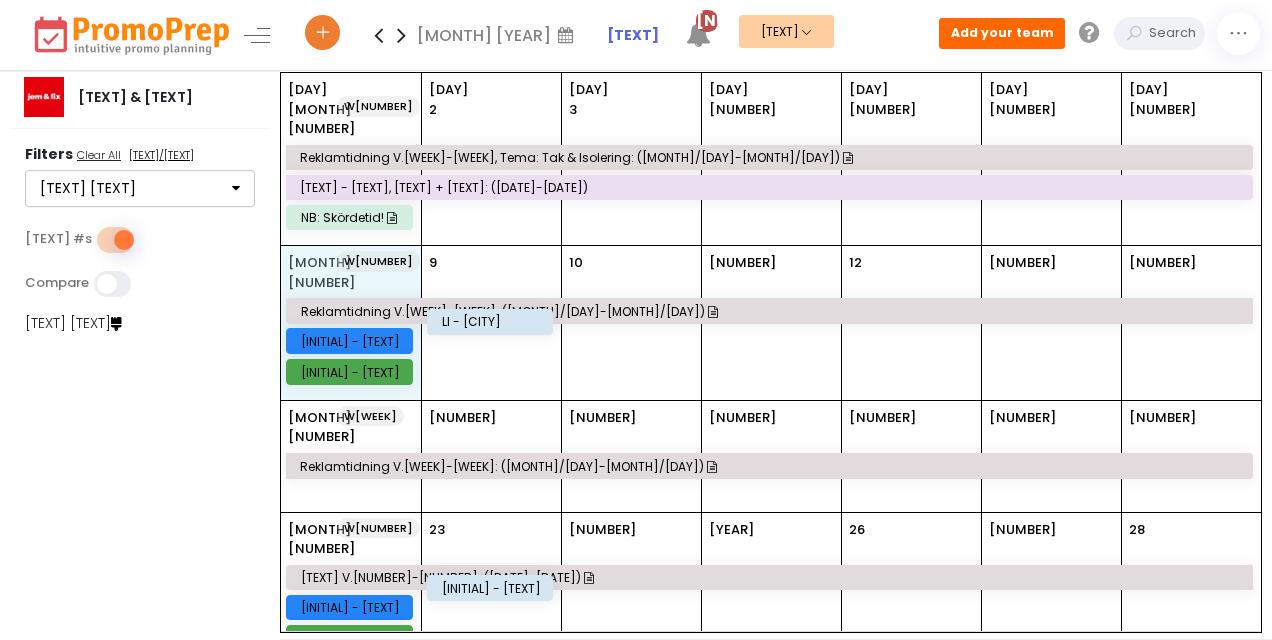 click on "W[NUMBER] [DATE] [TEXT] v.[NUMBER]-[NUMBER]: ([DATE]-[DATE])   [BRAND] ([INITIAL]) [TEXT] ([INITIAL])" at bounding box center [351, 323] 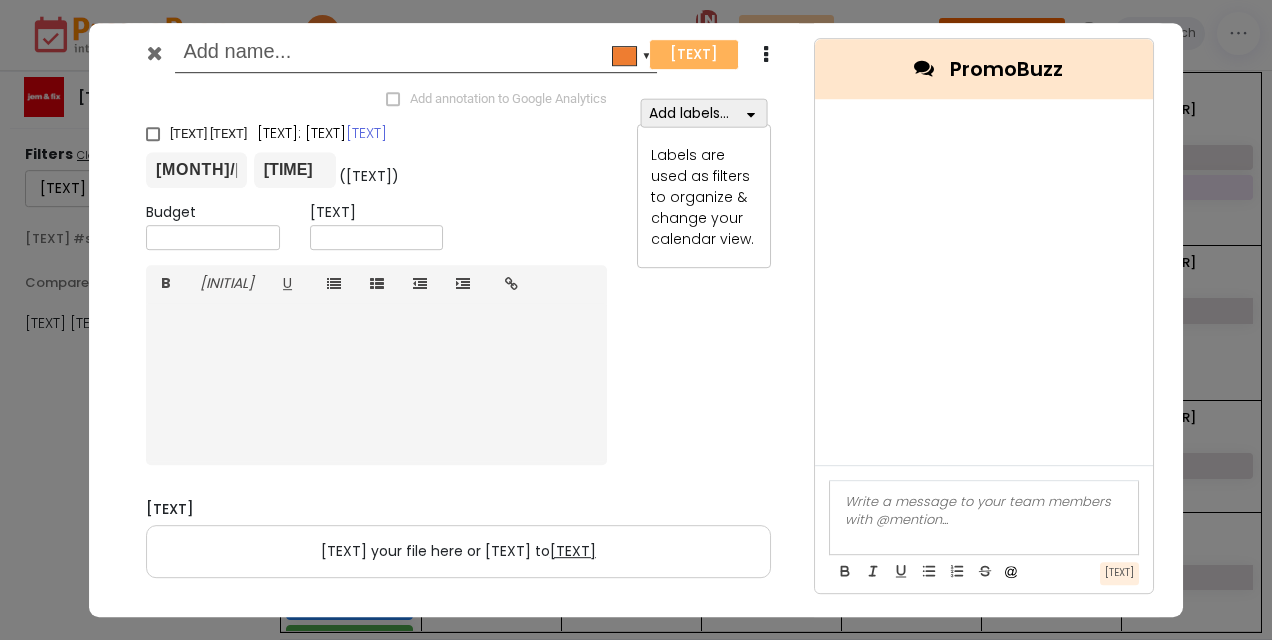 click at bounding box center [412, 54] 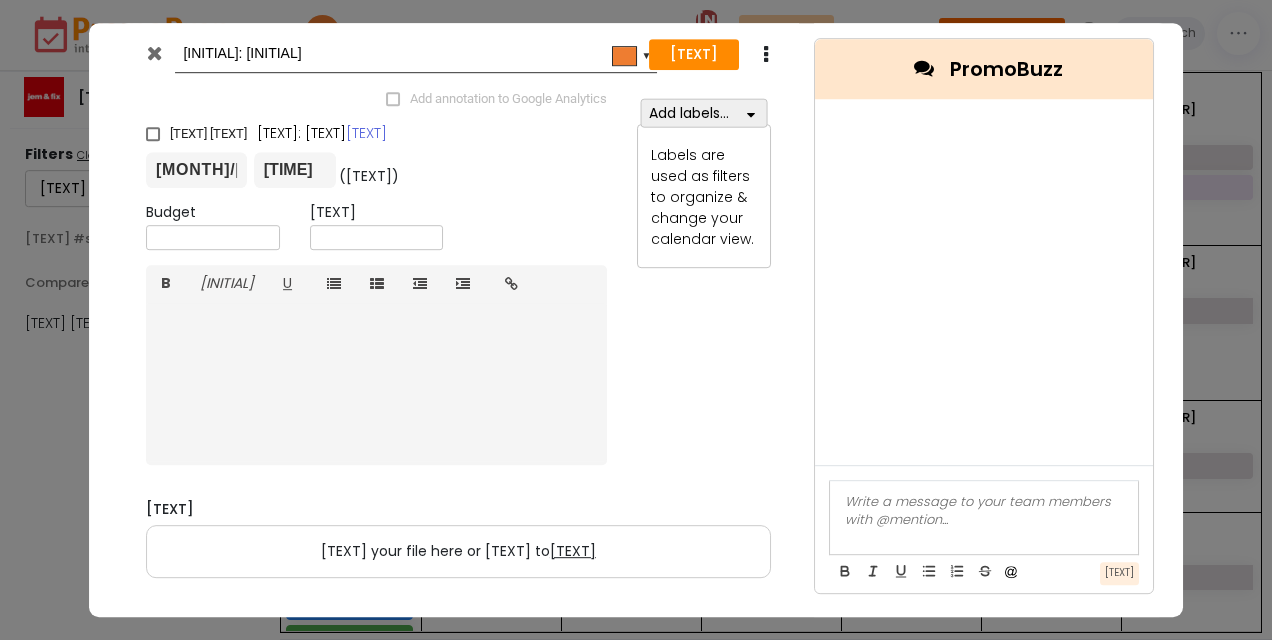 type on "[INITIAL]: [INITIAL]" 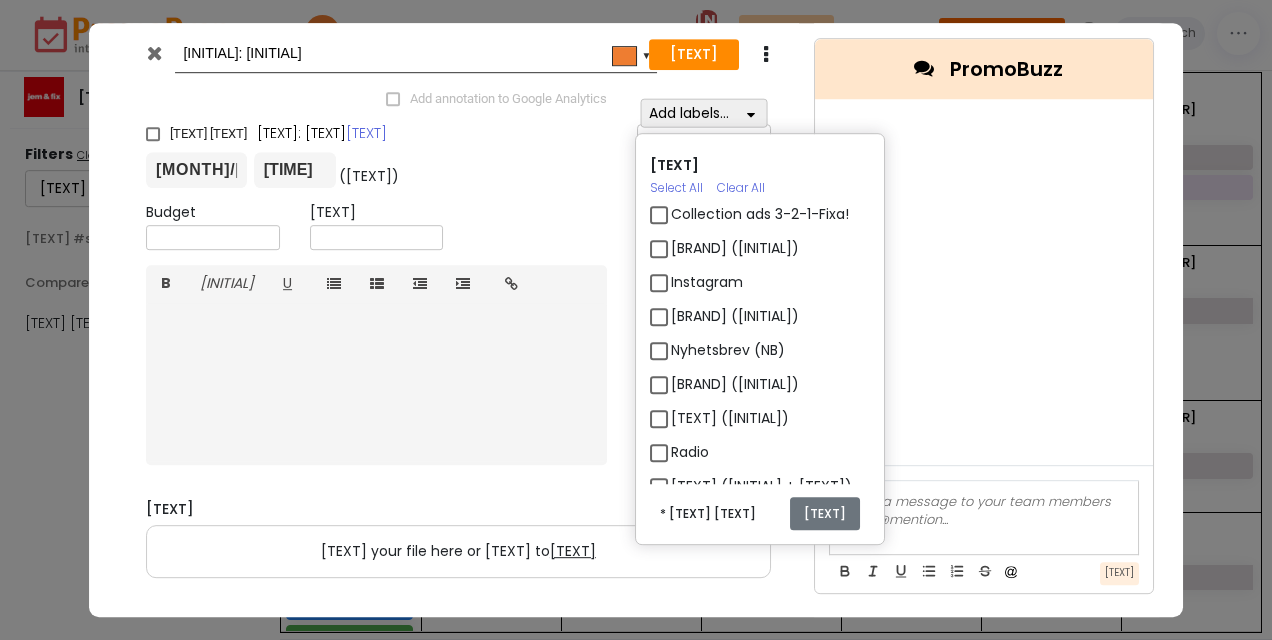 click on "Nyhetsbrev (NB)" at bounding box center [728, 350] 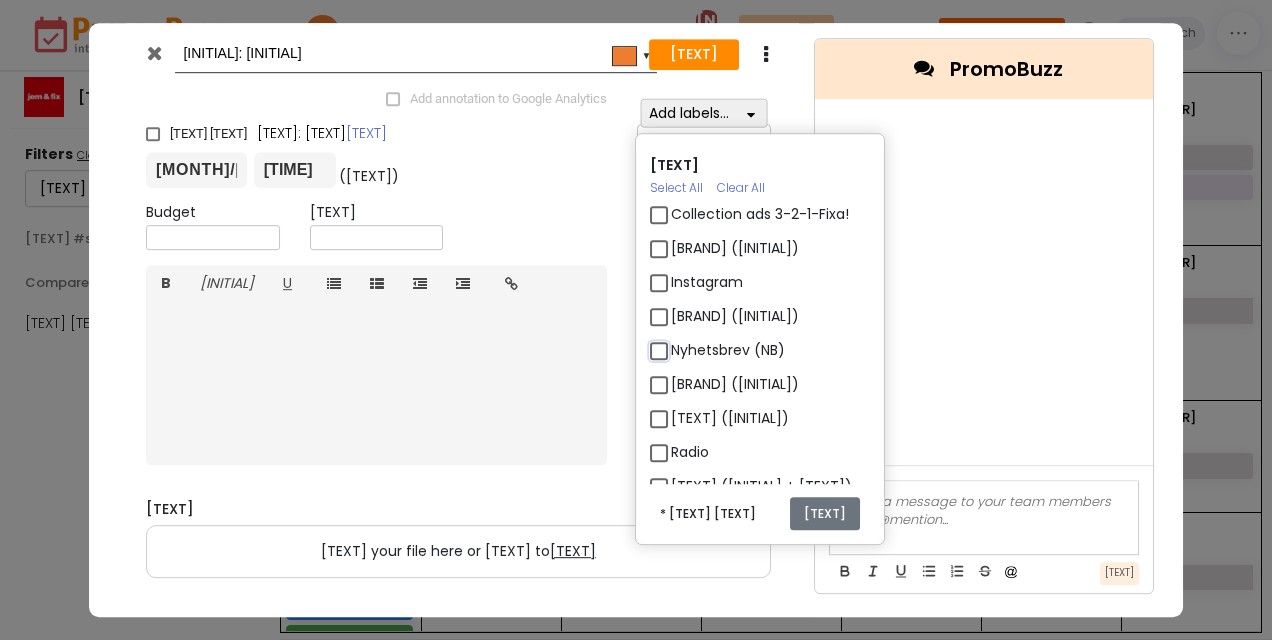 click on "Nyhetsbrev (NB)" at bounding box center (677, 342) 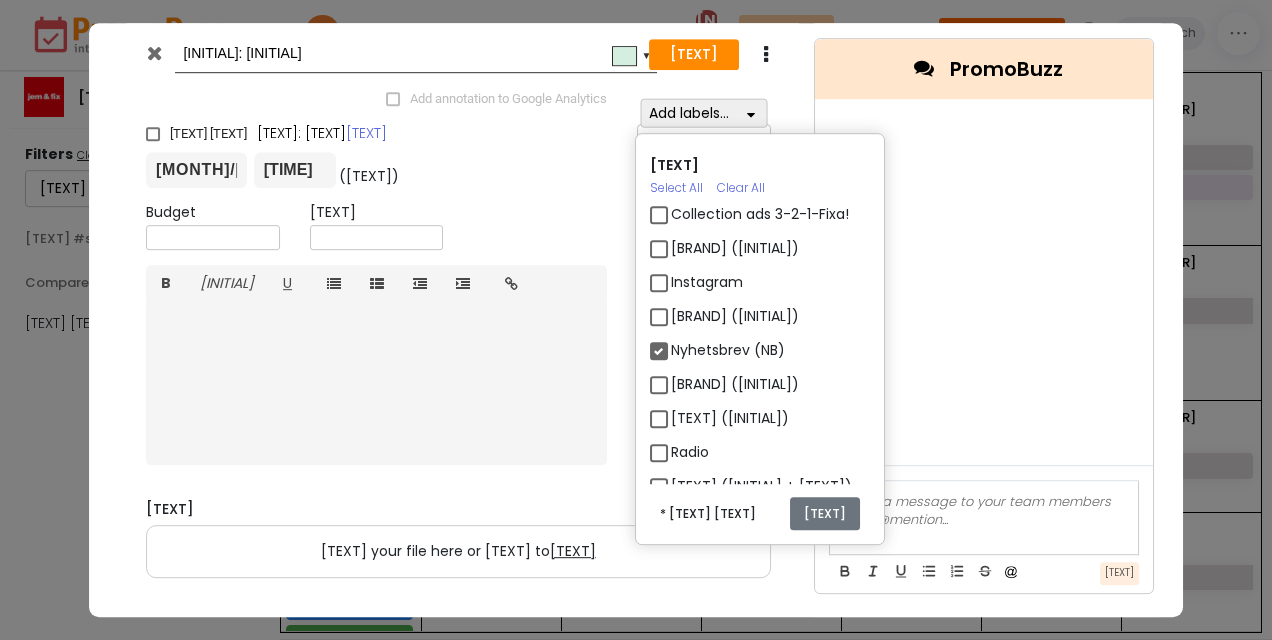 click on "[TEXT]" at bounding box center [825, 513] 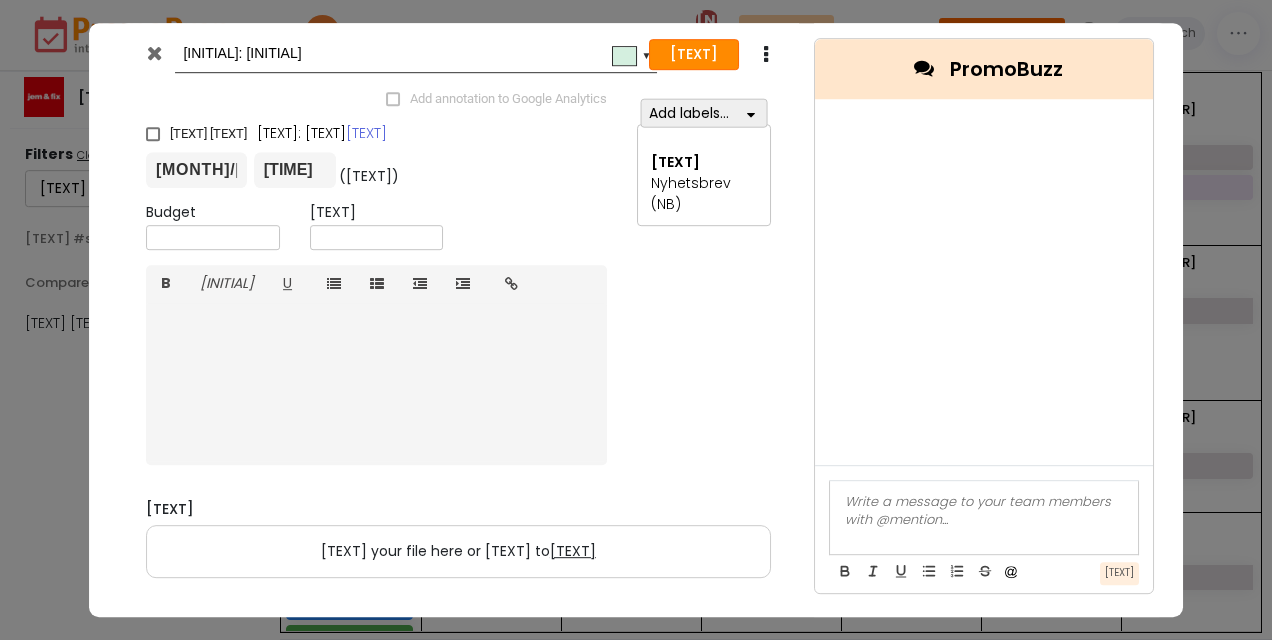 click on "[TEXT]" at bounding box center [694, 55] 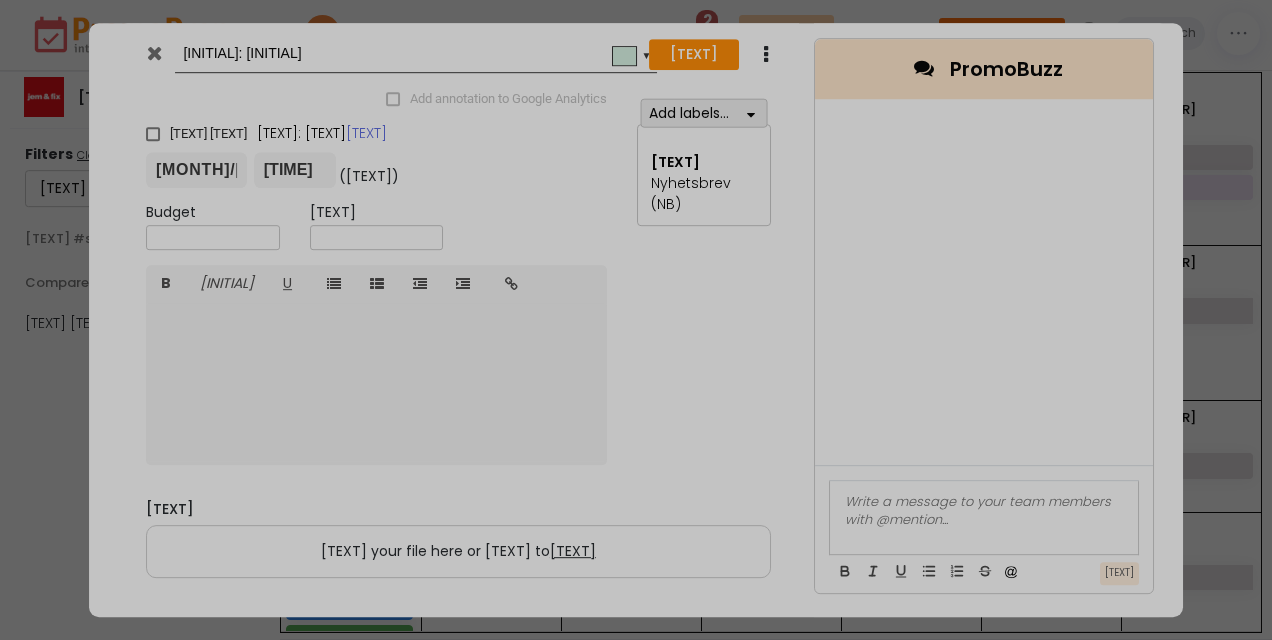 checkbox on "true" 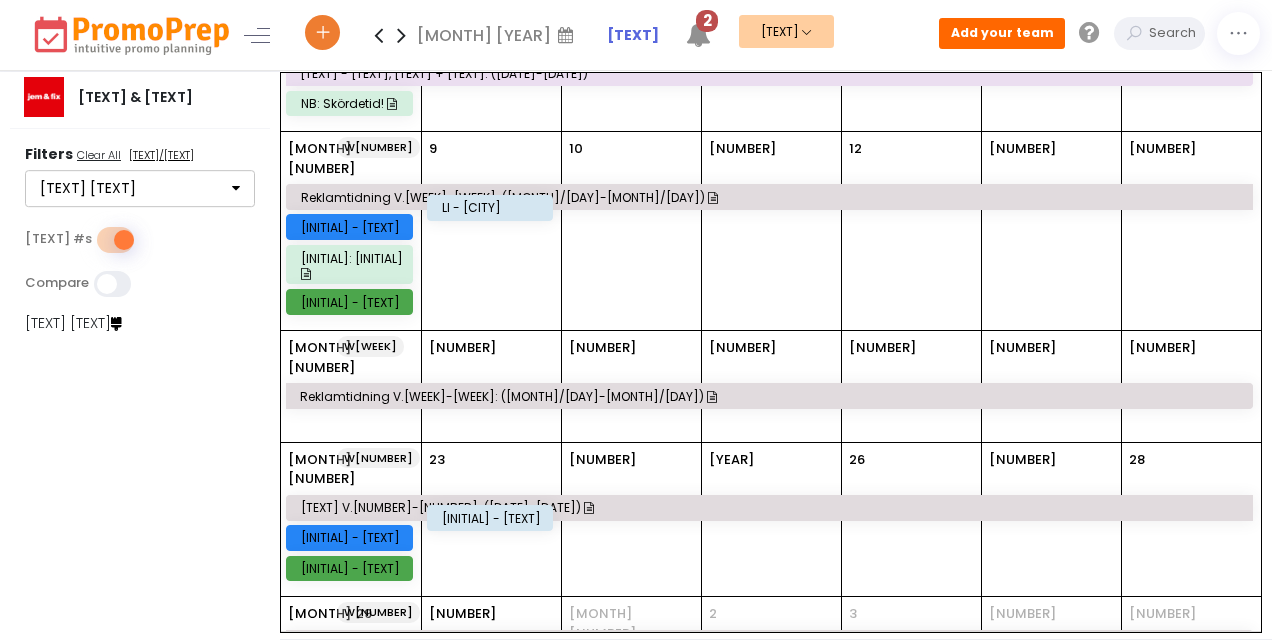 scroll, scrollTop: 0, scrollLeft: 0, axis: both 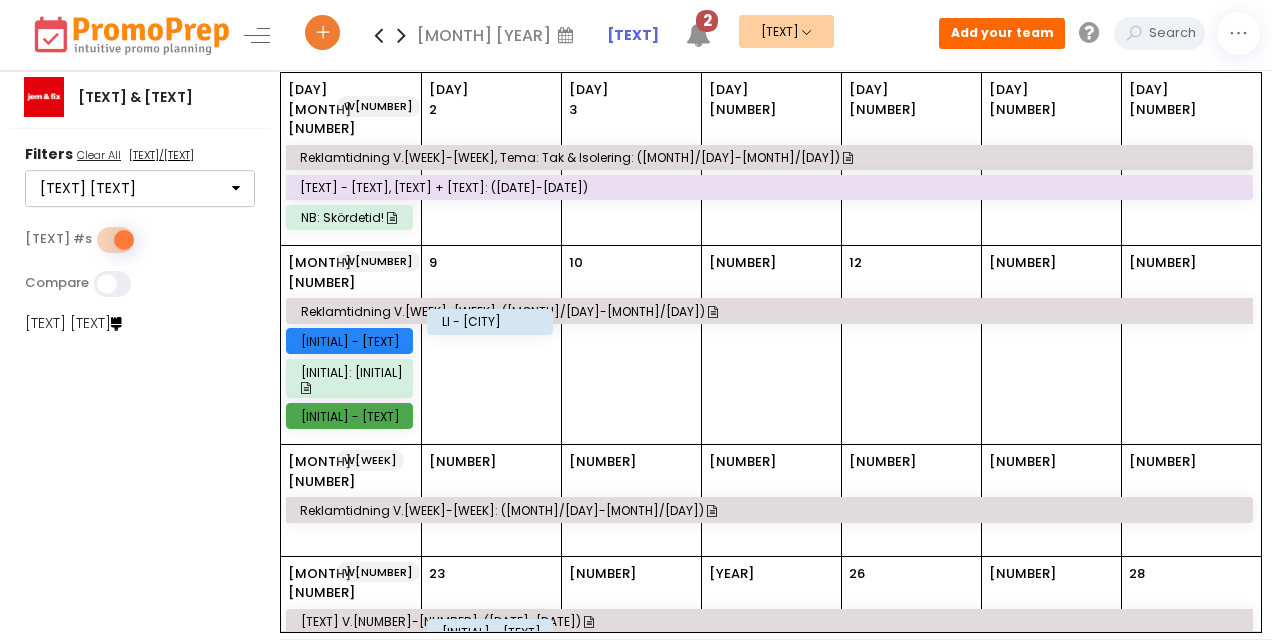 click at bounding box center [378, 35] 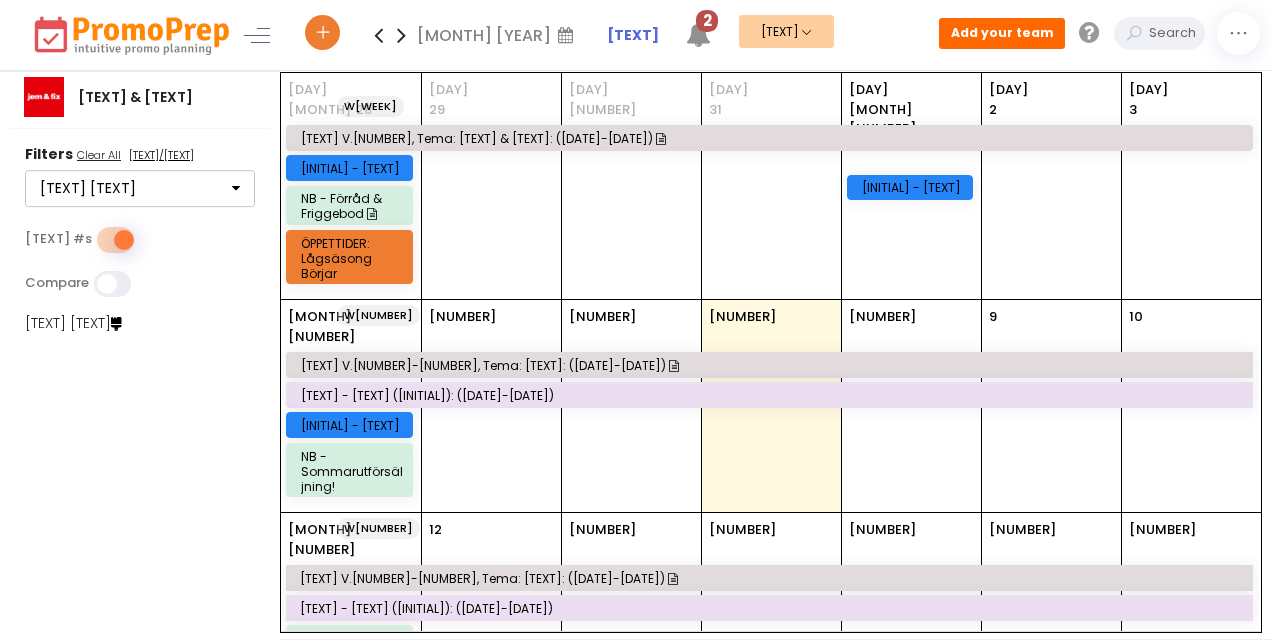 scroll, scrollTop: 359, scrollLeft: 0, axis: vertical 